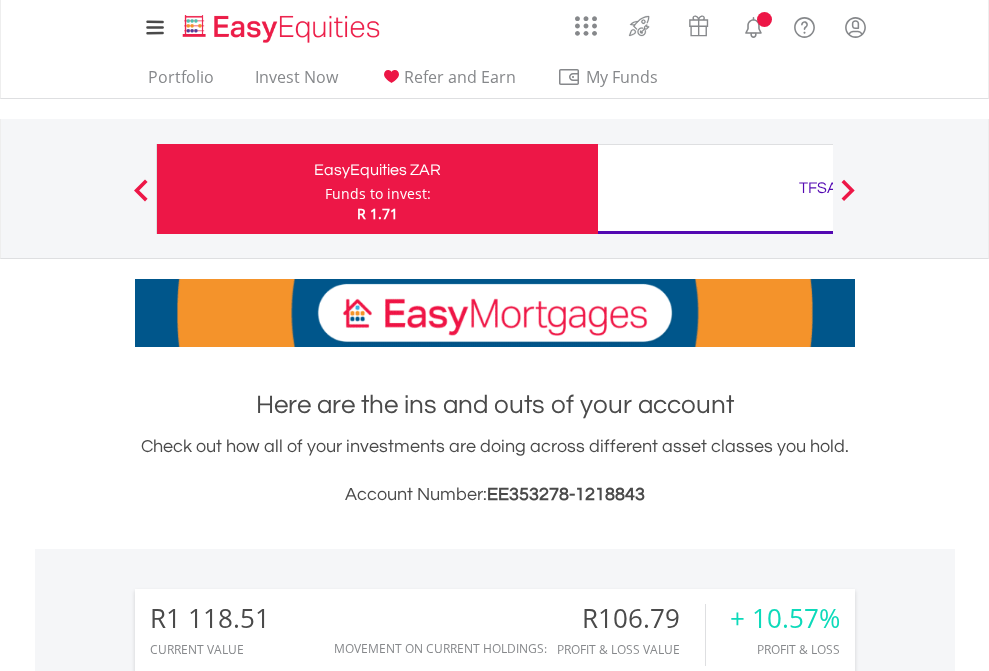 scroll, scrollTop: 0, scrollLeft: 0, axis: both 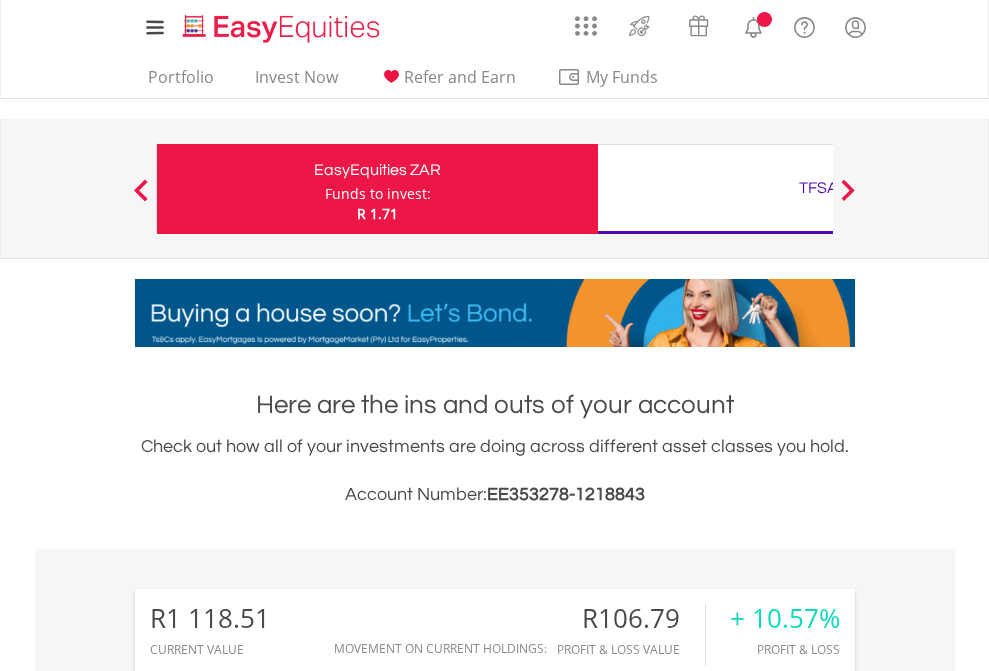 click on "Funds to invest:" at bounding box center [378, 194] 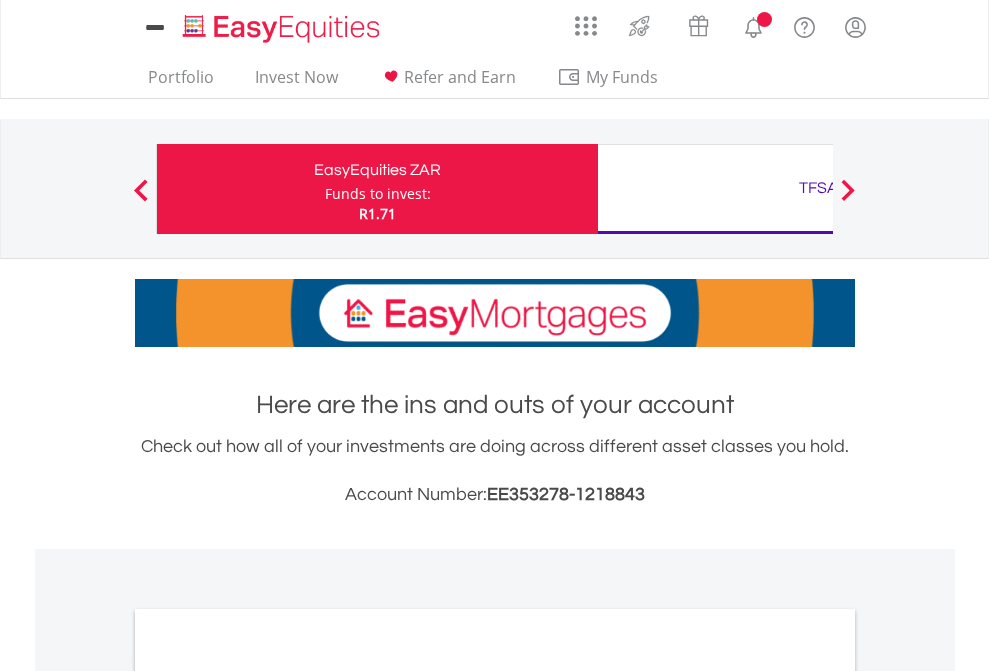 scroll, scrollTop: 0, scrollLeft: 0, axis: both 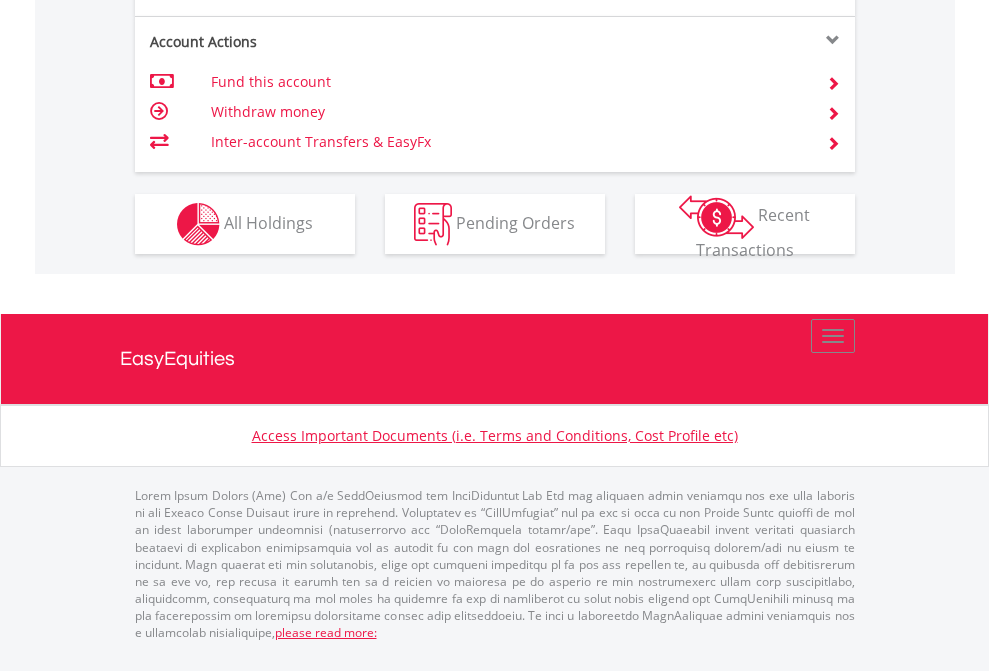 click on "Investment types" at bounding box center [706, -337] 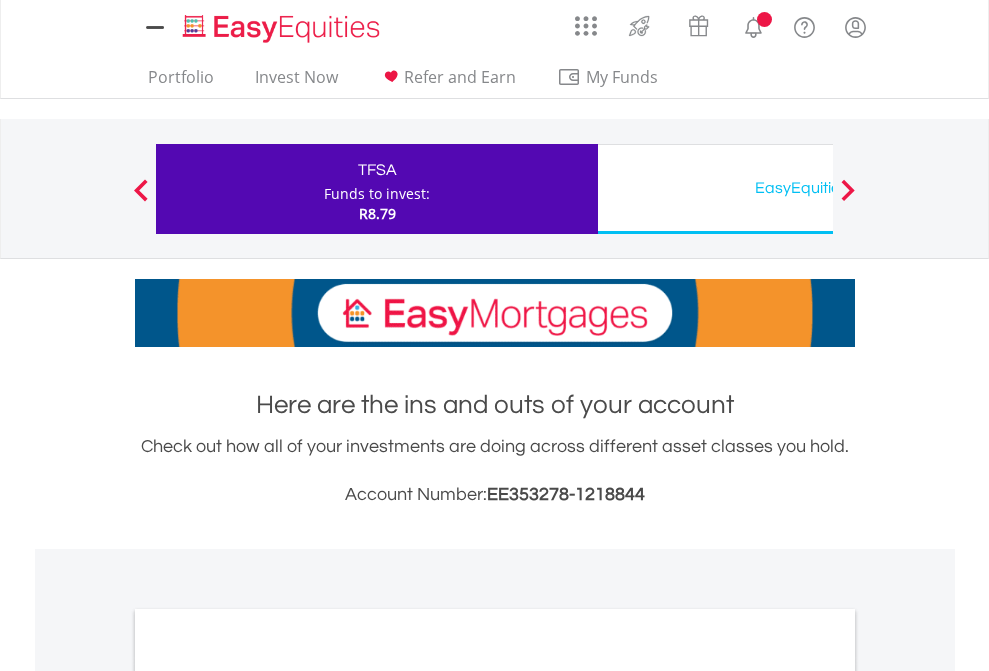 scroll, scrollTop: 0, scrollLeft: 0, axis: both 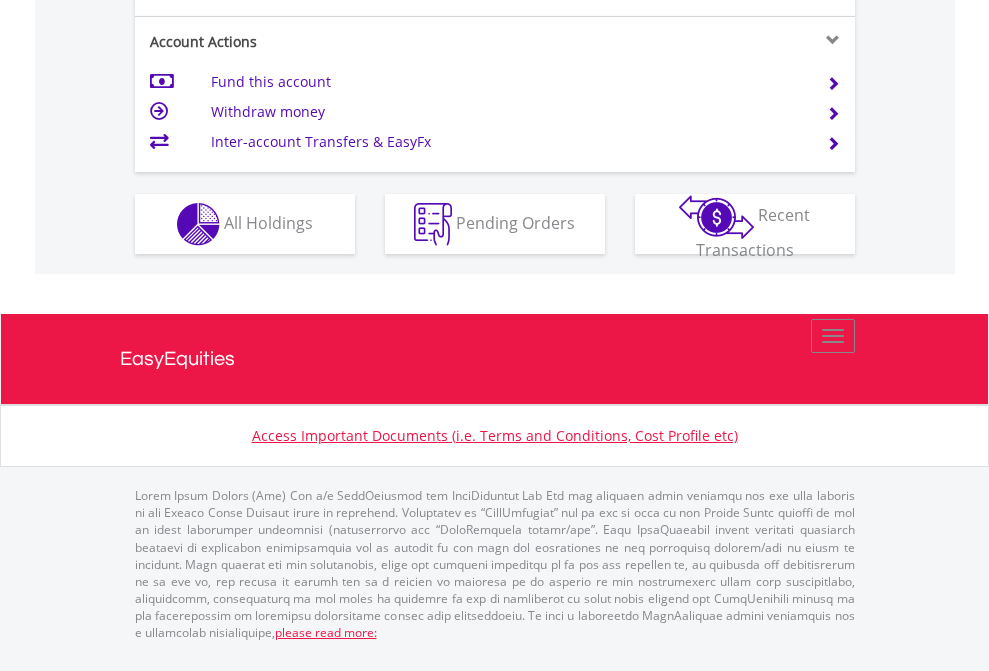 click on "Investment types" at bounding box center [706, -337] 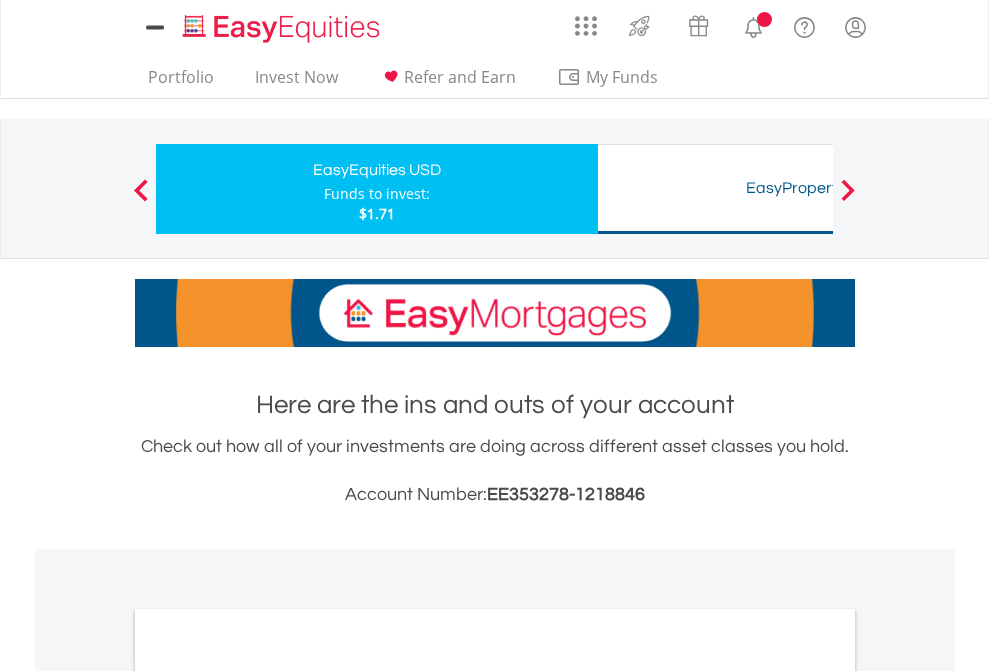 scroll, scrollTop: 0, scrollLeft: 0, axis: both 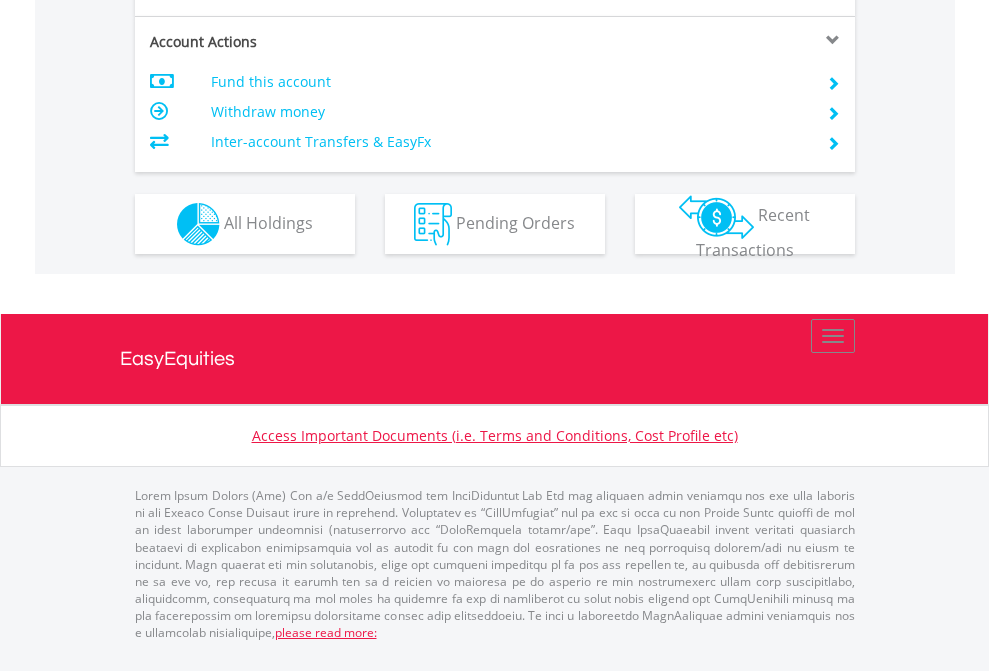 click on "Investment types" at bounding box center [706, -337] 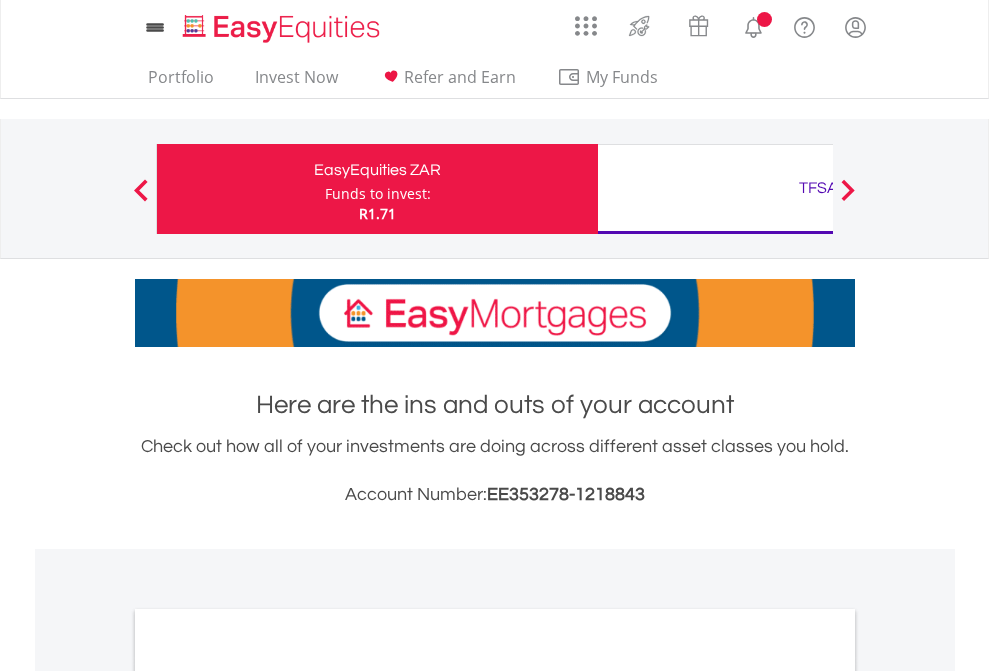 scroll, scrollTop: 0, scrollLeft: 0, axis: both 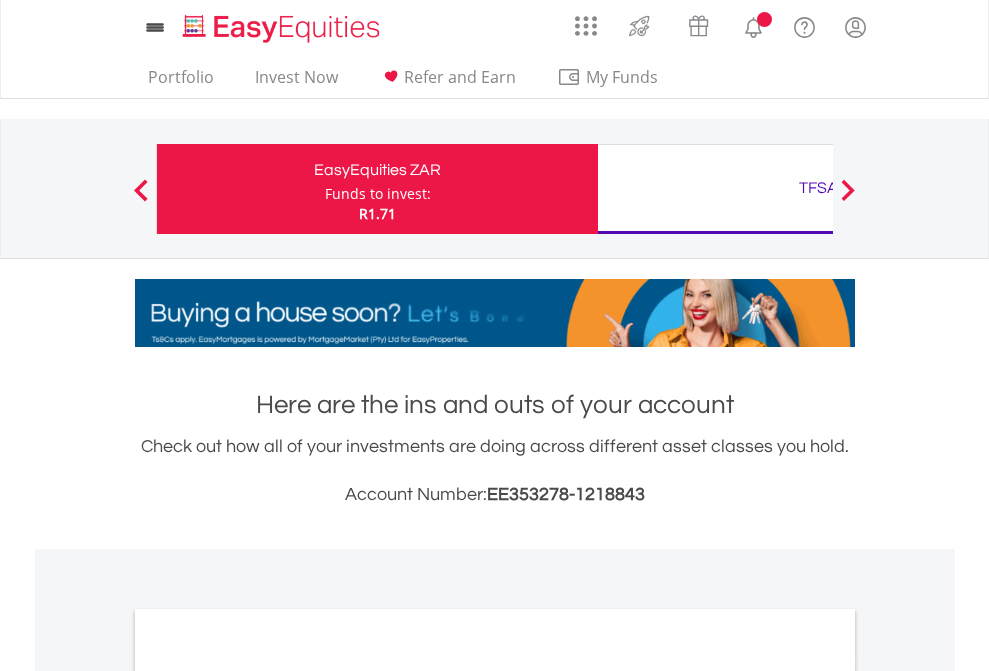 click on "All Holdings" at bounding box center (268, 1096) 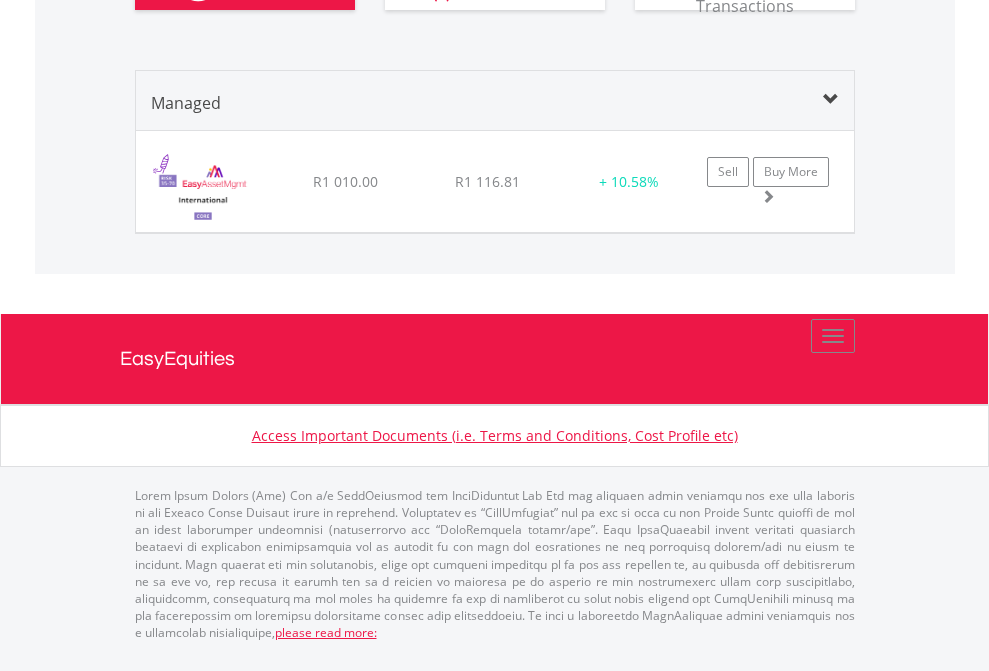 click on "TFSA" at bounding box center [818, -930] 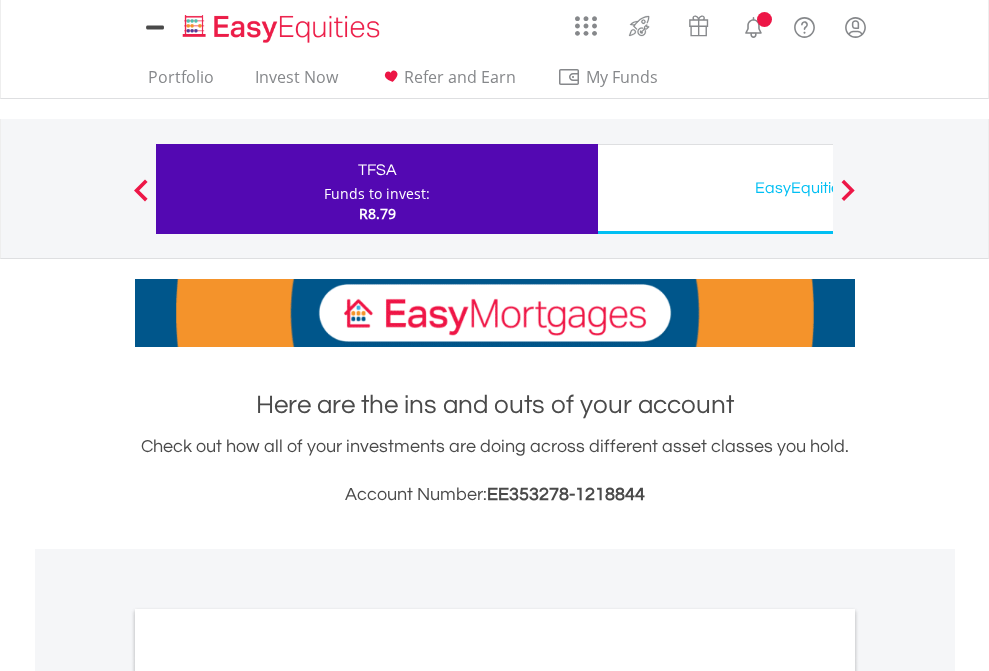 scroll, scrollTop: 1202, scrollLeft: 0, axis: vertical 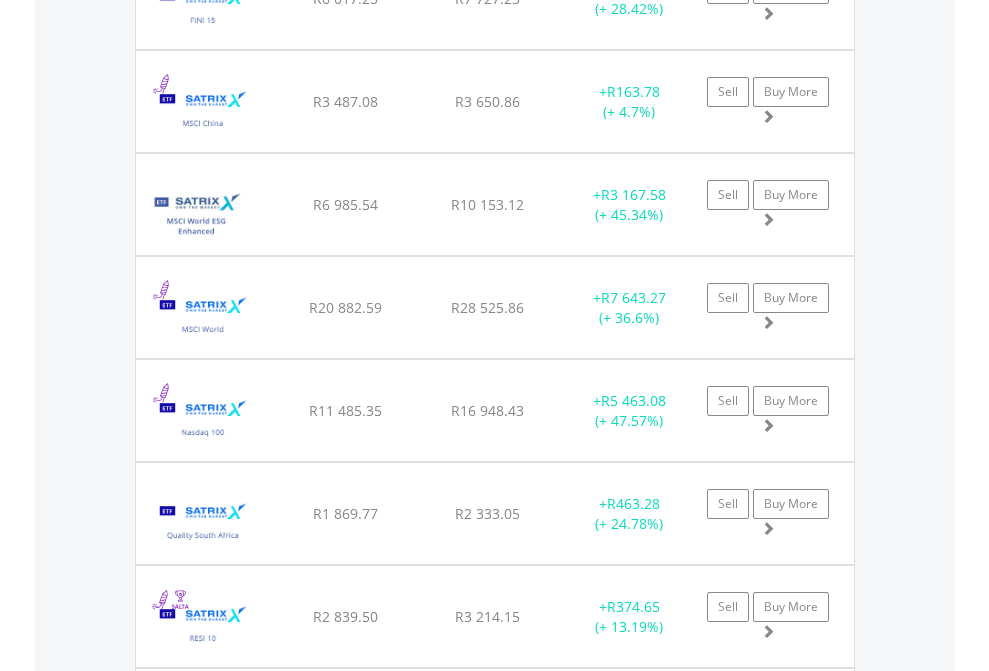 click on "EasyEquities USD" at bounding box center (818, -2116) 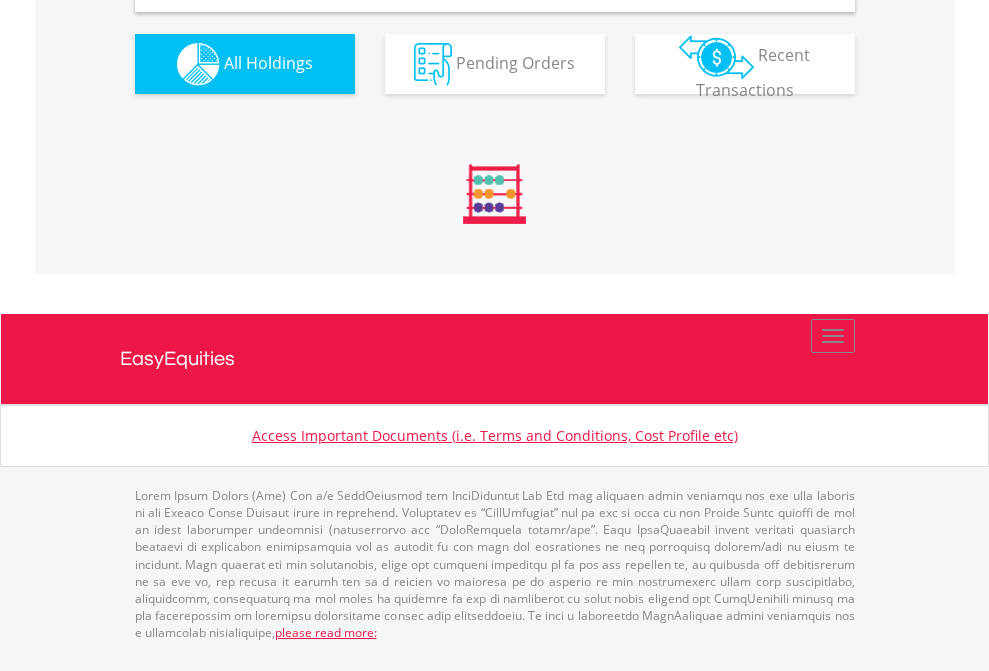 scroll, scrollTop: 1933, scrollLeft: 0, axis: vertical 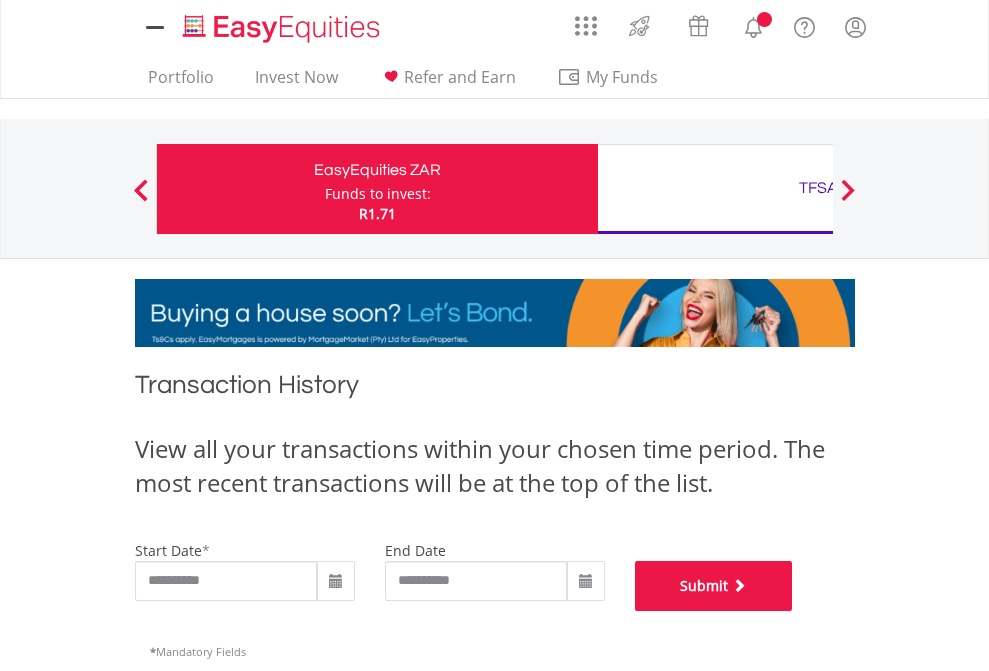 click on "Submit" at bounding box center (714, 586) 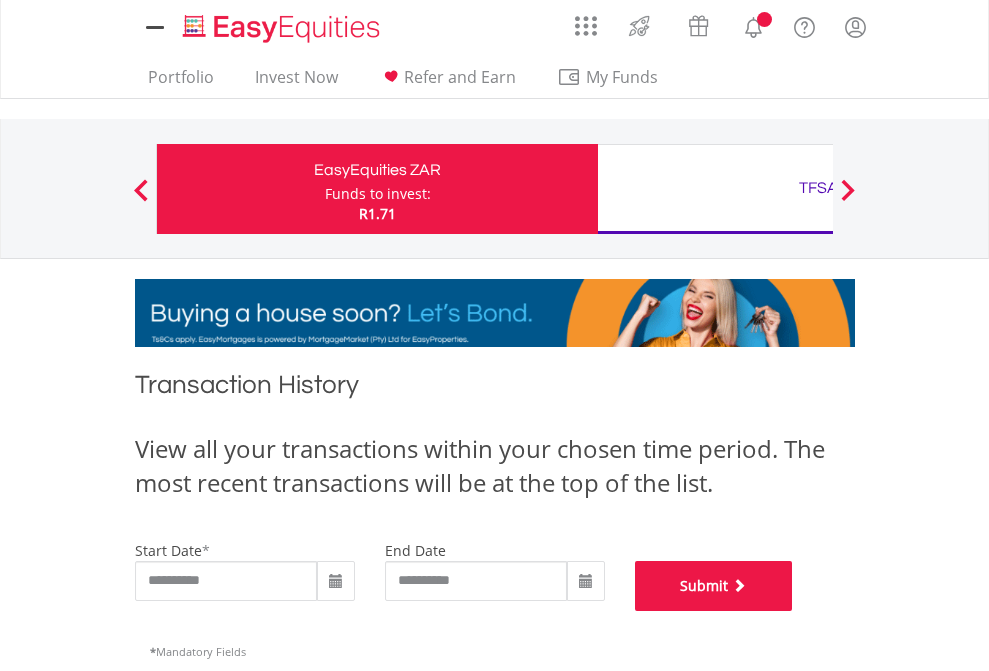 scroll, scrollTop: 811, scrollLeft: 0, axis: vertical 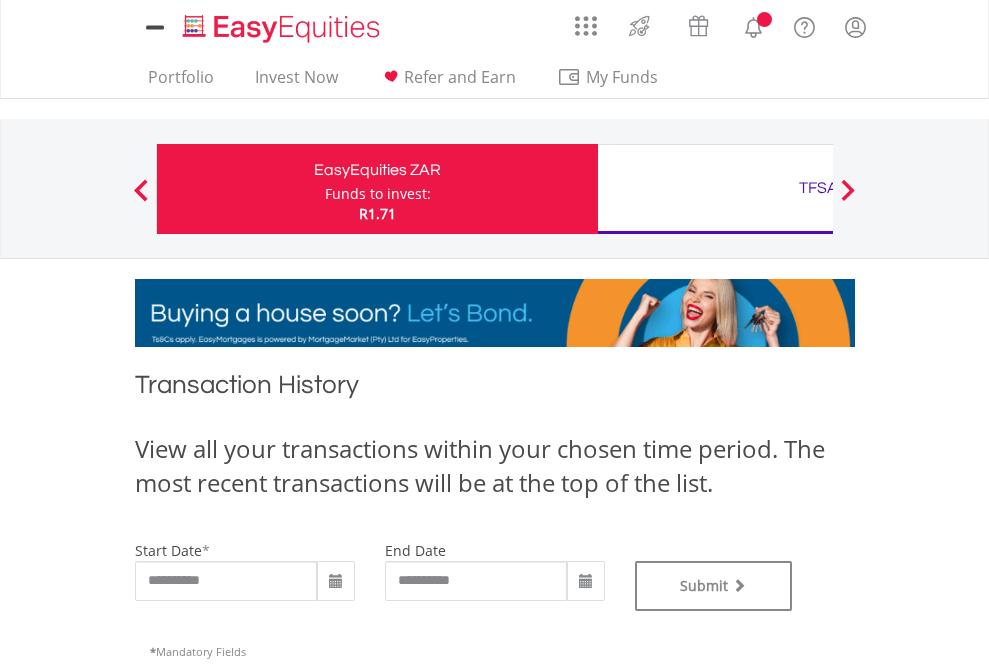 click on "TFSA" at bounding box center [818, 188] 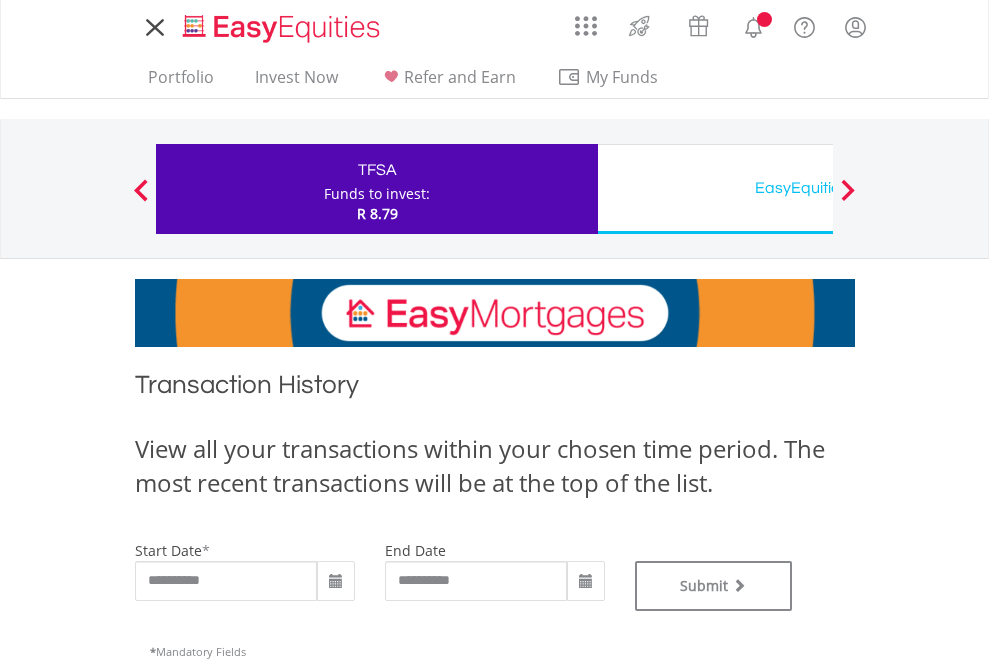 scroll, scrollTop: 0, scrollLeft: 0, axis: both 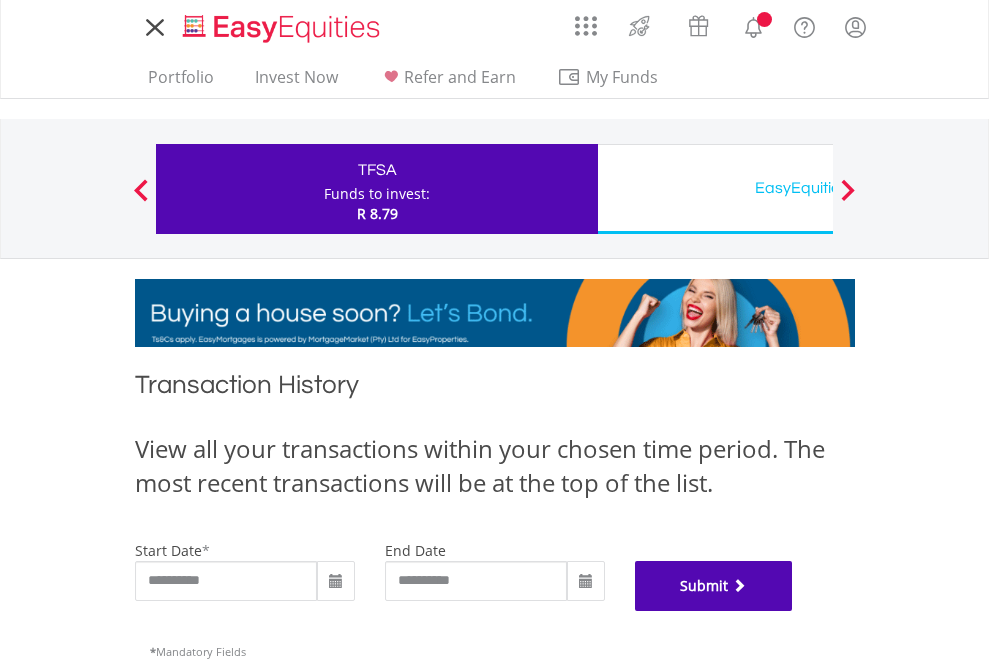 click on "Submit" at bounding box center [714, 586] 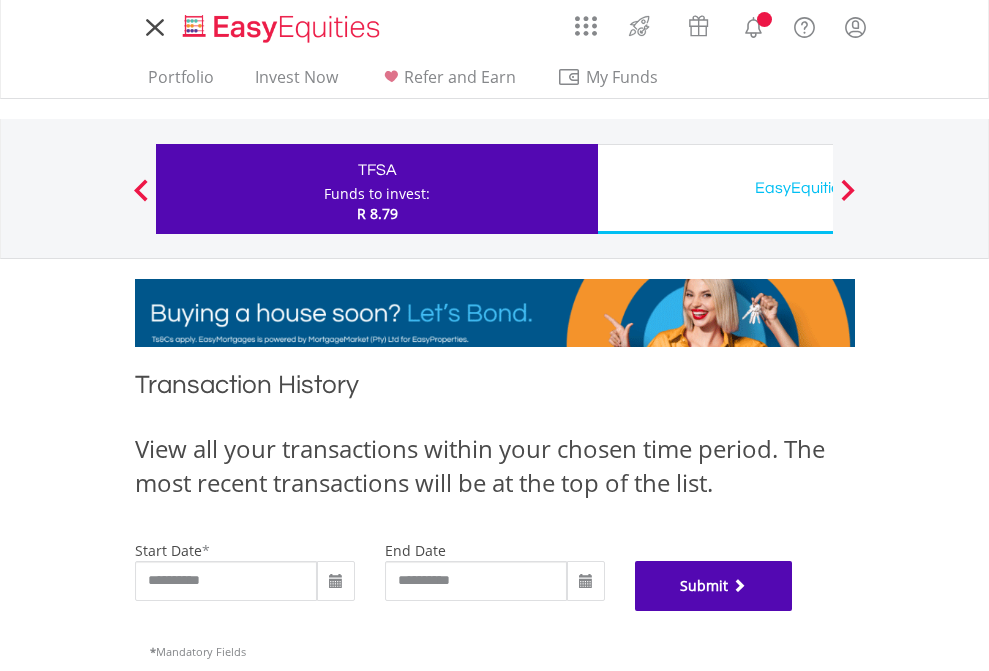 scroll, scrollTop: 811, scrollLeft: 0, axis: vertical 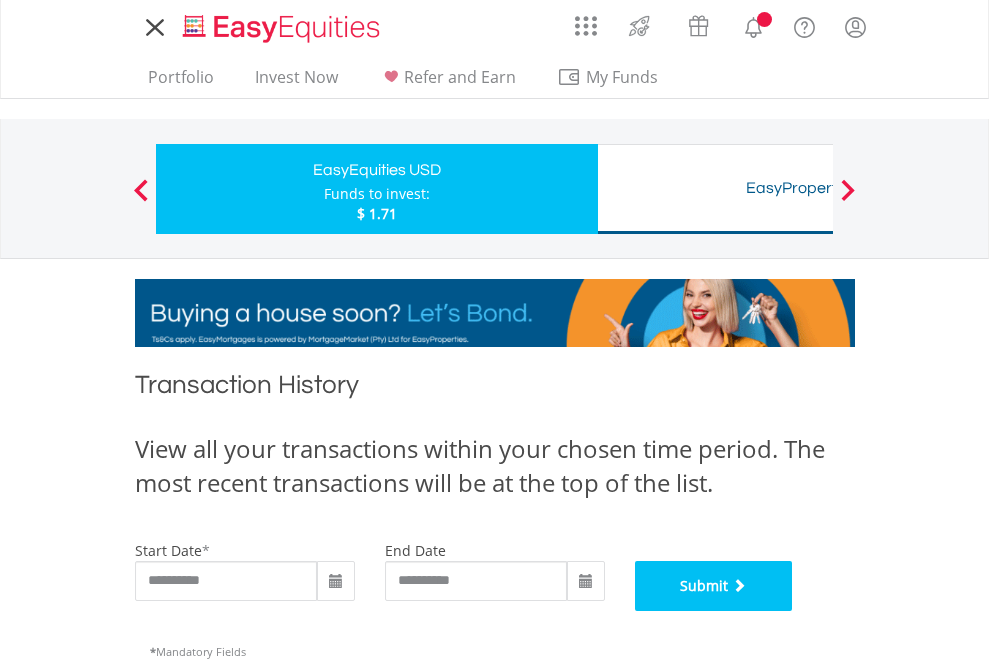 click on "Submit" at bounding box center (714, 586) 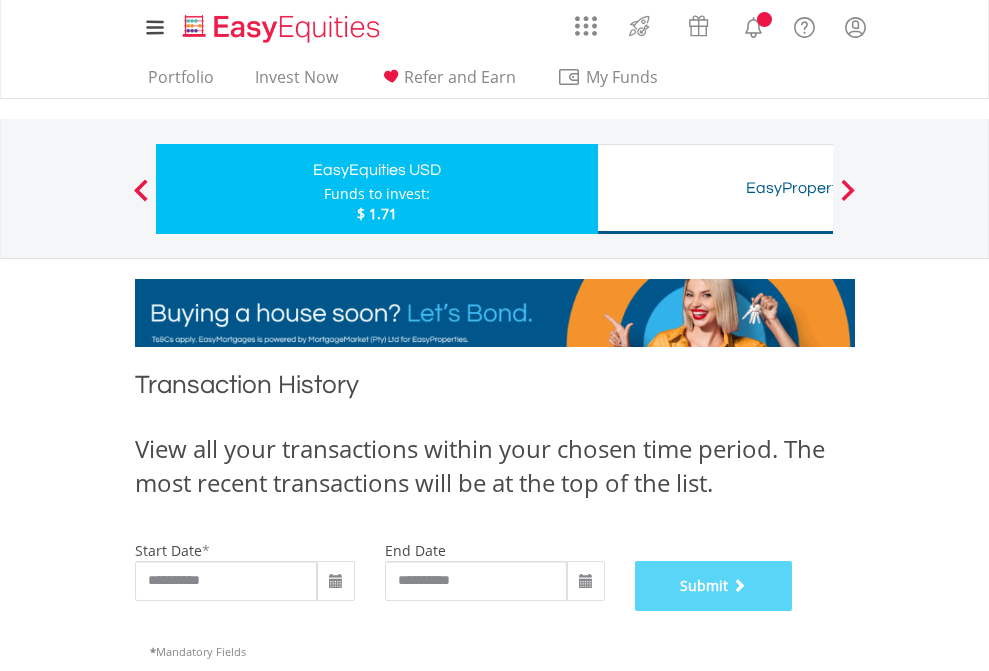 scroll, scrollTop: 811, scrollLeft: 0, axis: vertical 